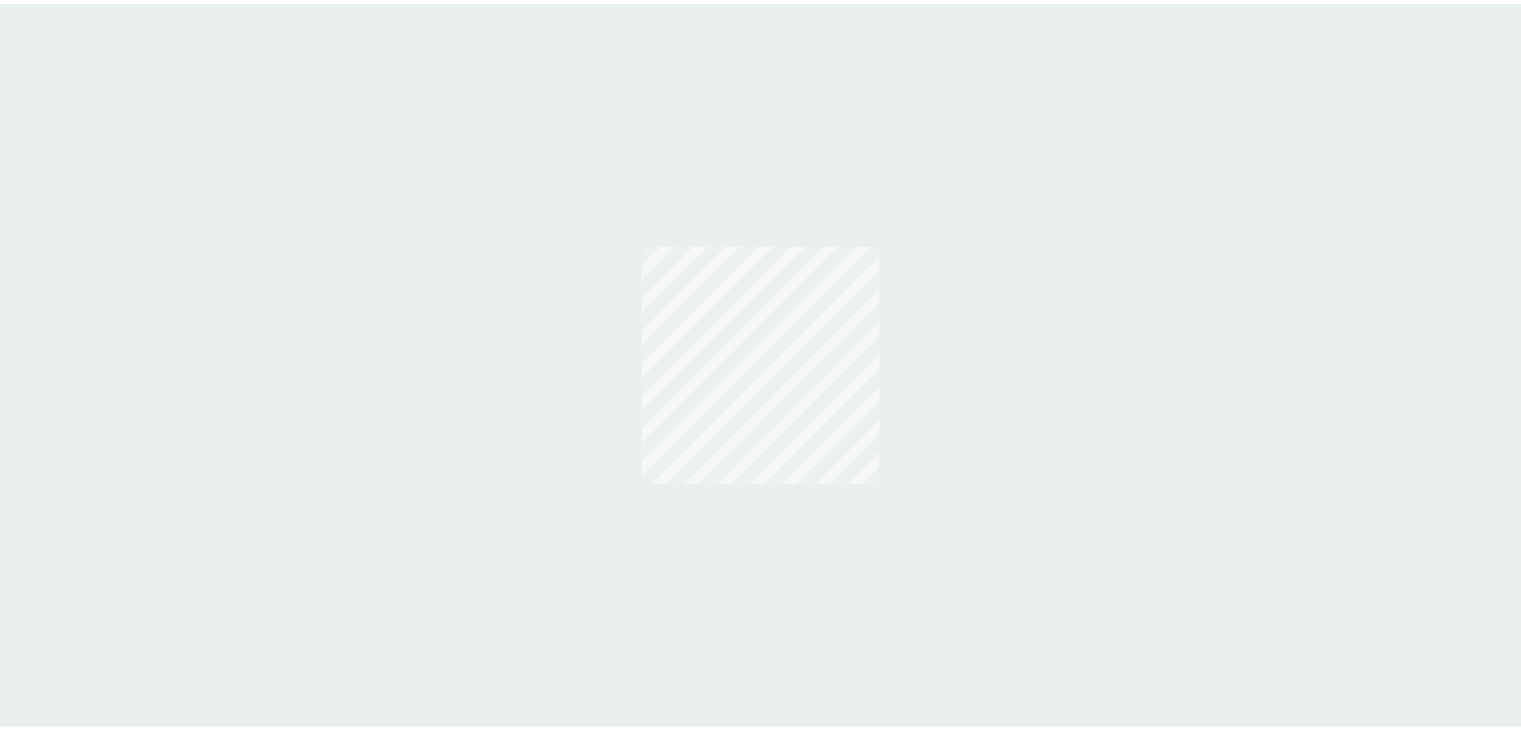 scroll, scrollTop: 0, scrollLeft: 0, axis: both 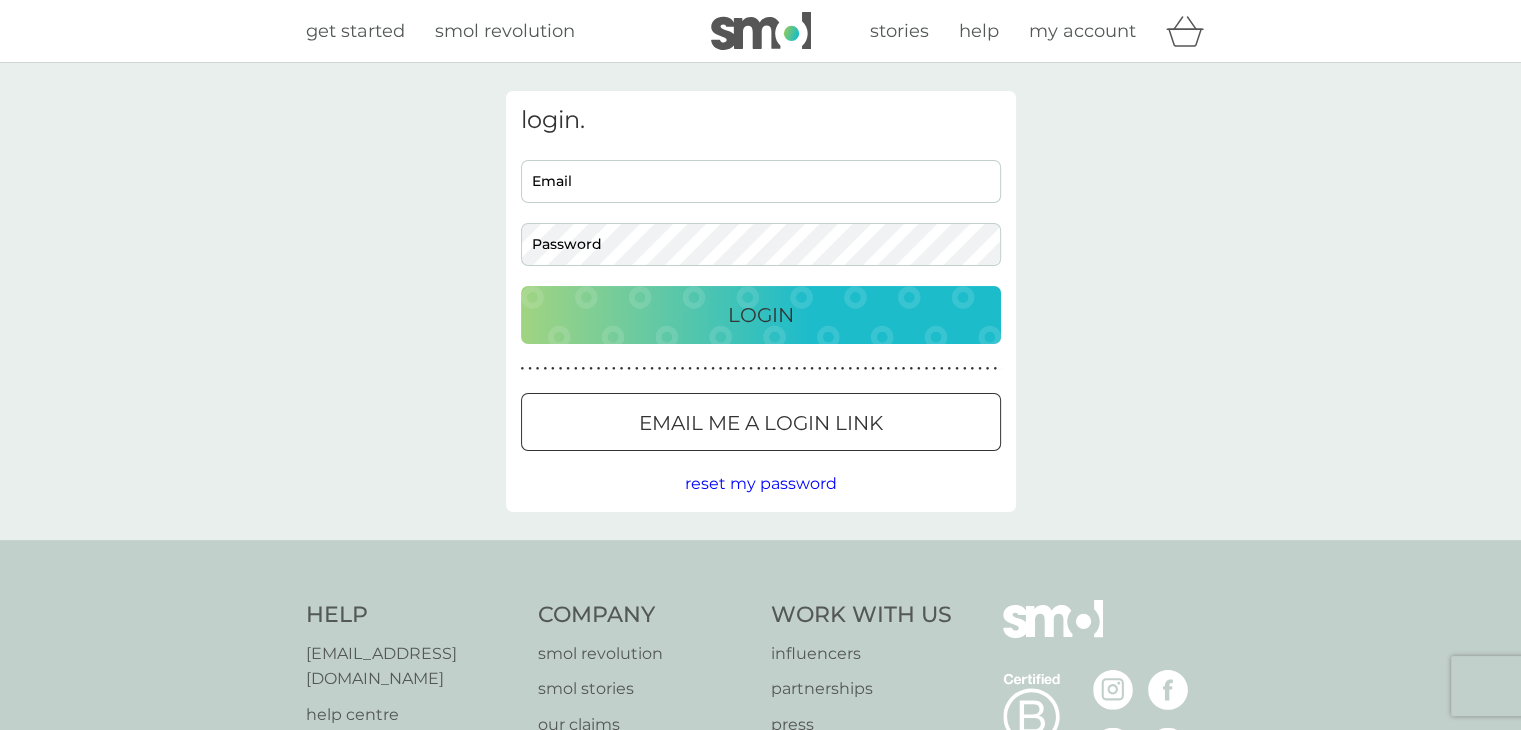 click on "Email" at bounding box center [761, 181] 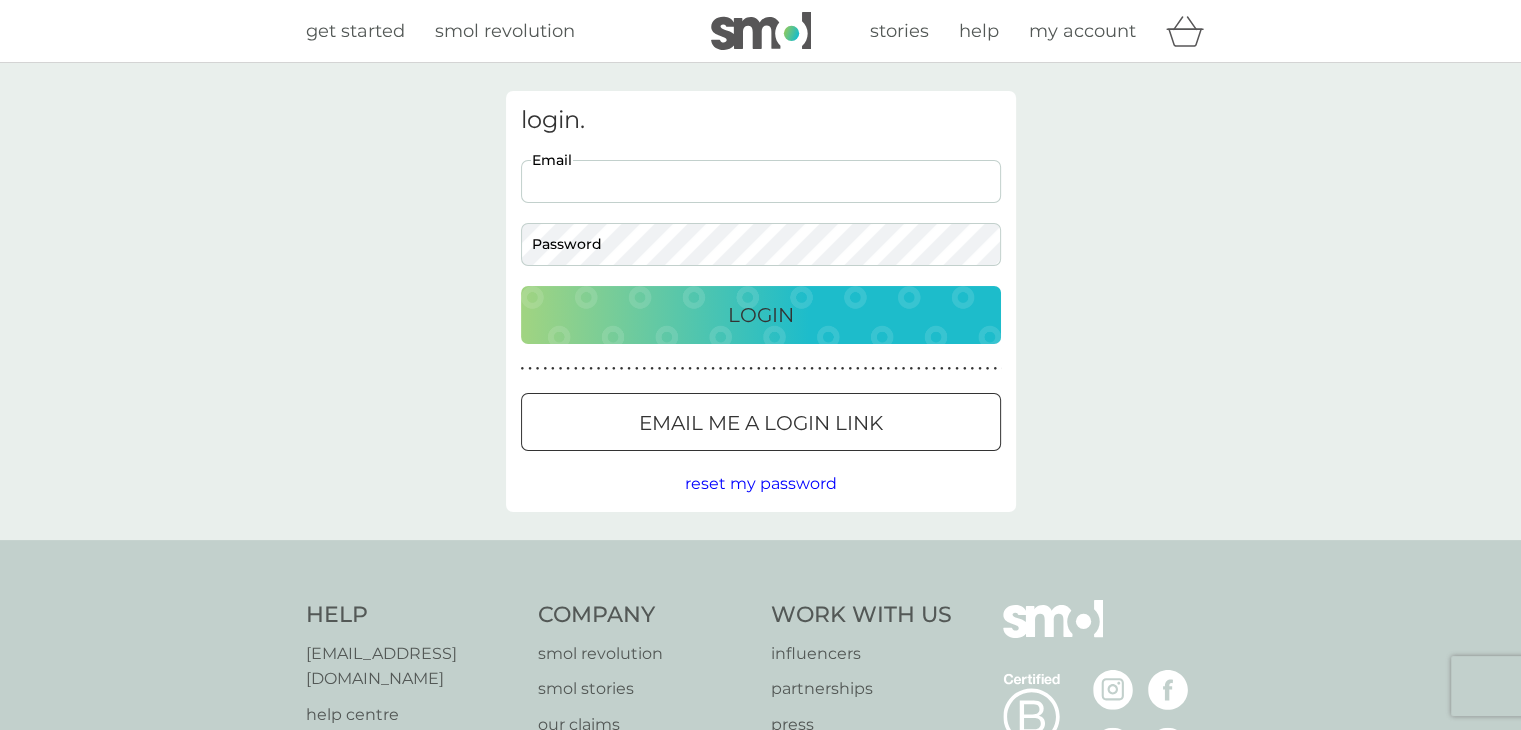 scroll, scrollTop: 0, scrollLeft: 0, axis: both 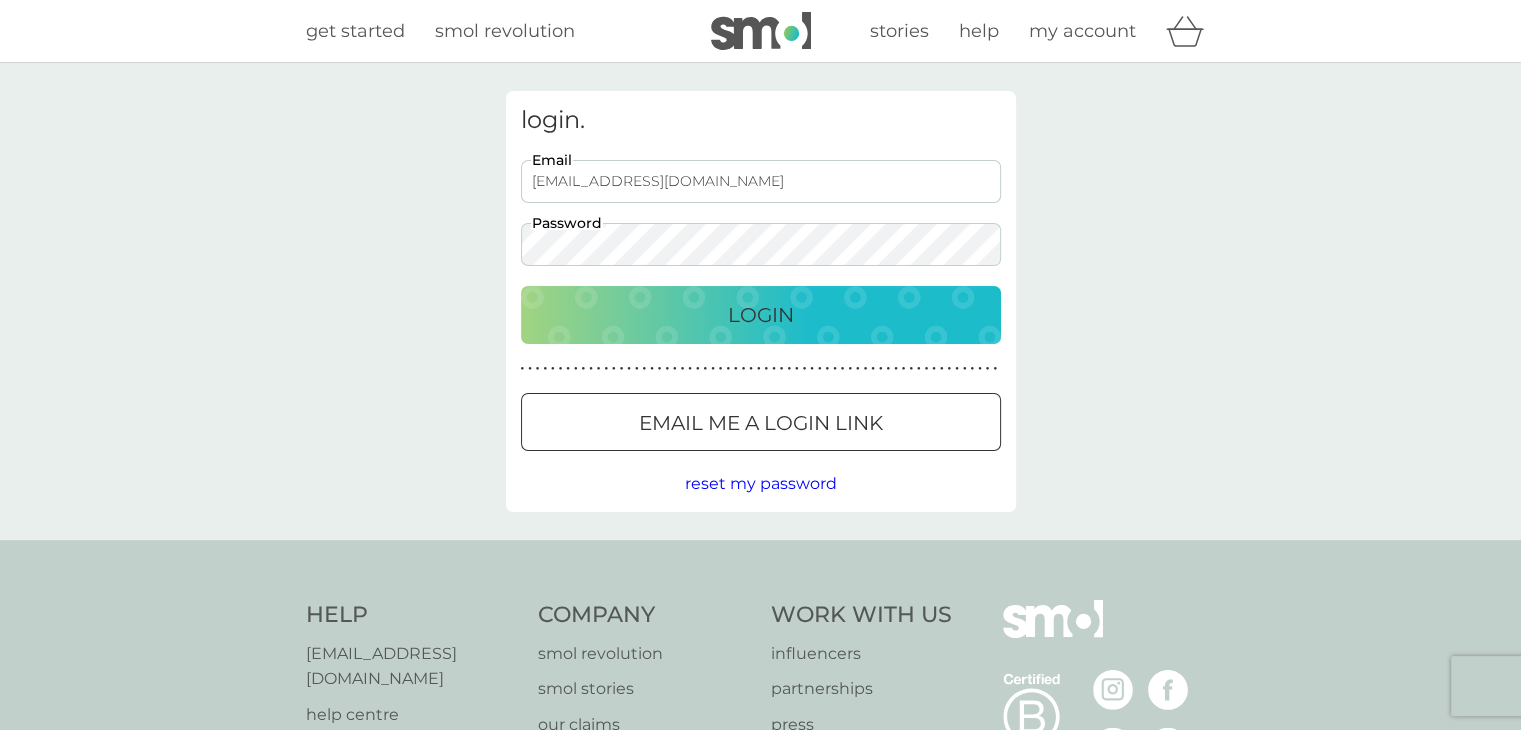 click on "Login" at bounding box center (761, 315) 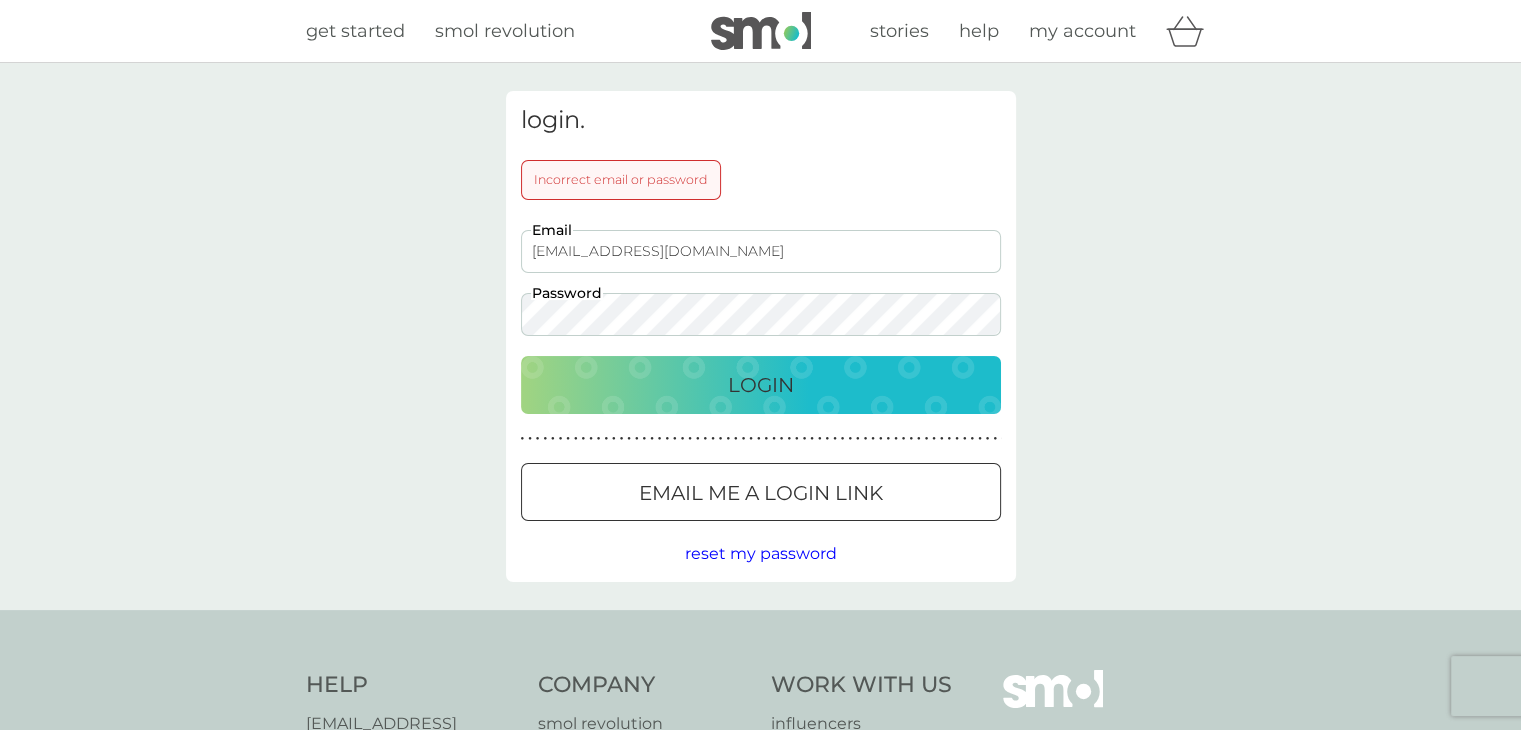 click on "Login" at bounding box center [761, 385] 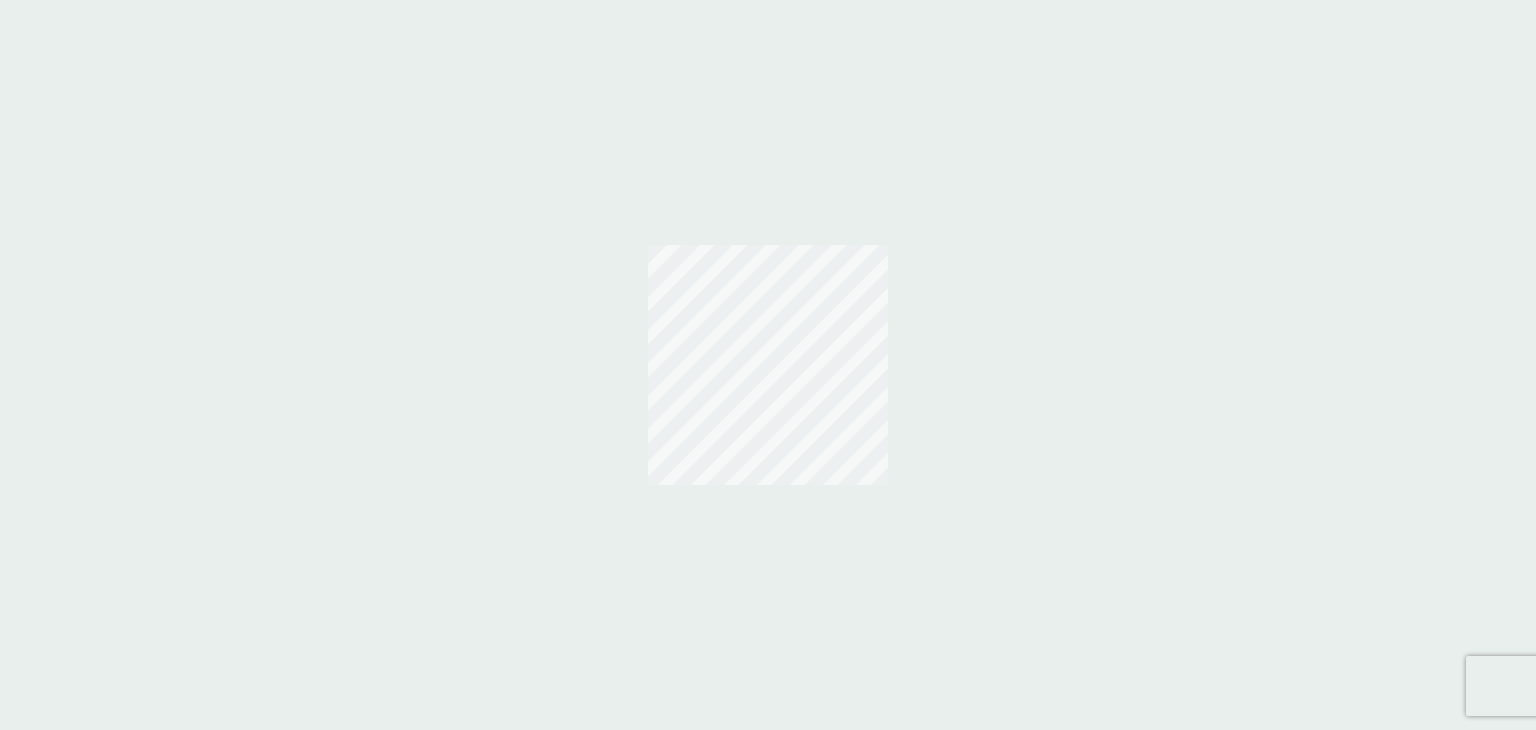 scroll, scrollTop: 0, scrollLeft: 0, axis: both 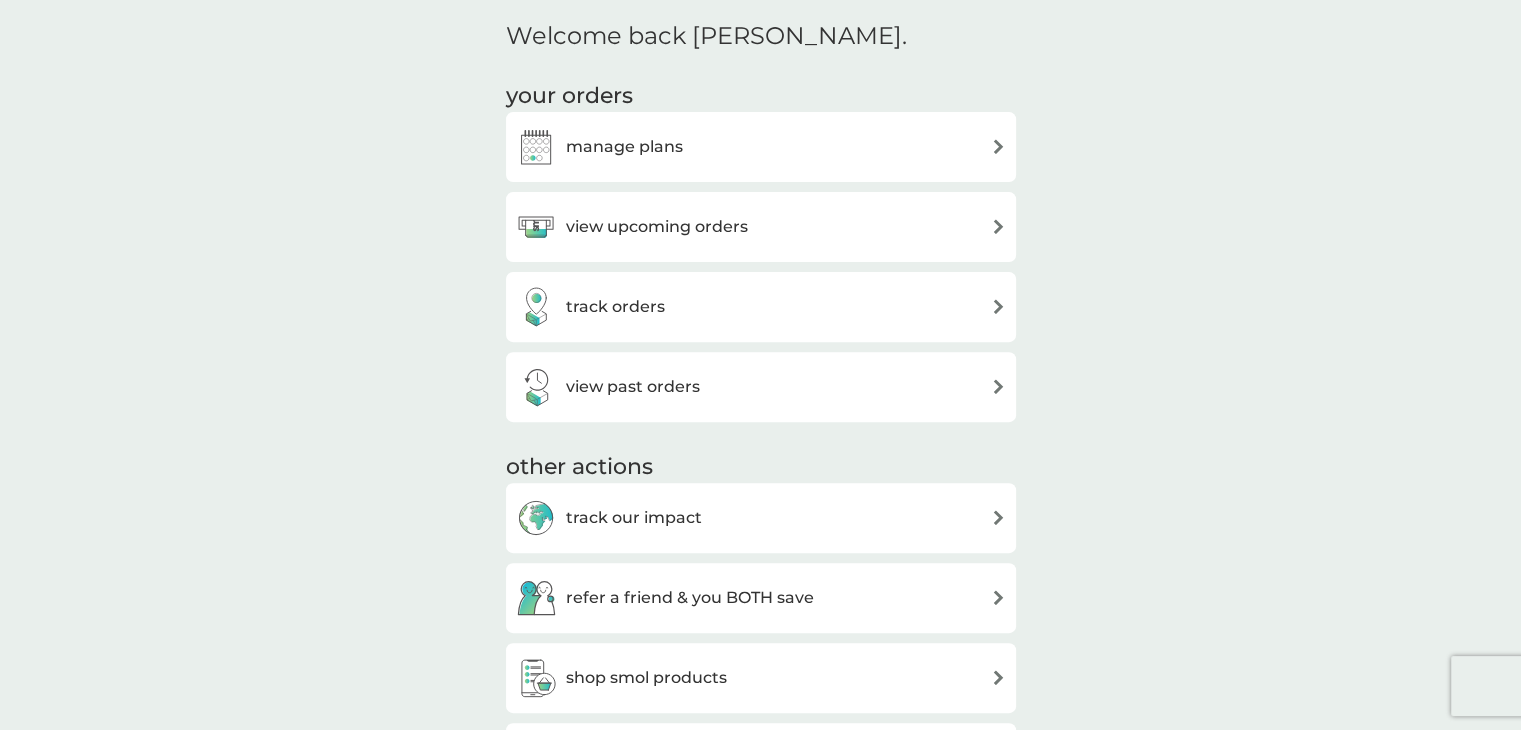 click on "manage plans" at bounding box center [761, 147] 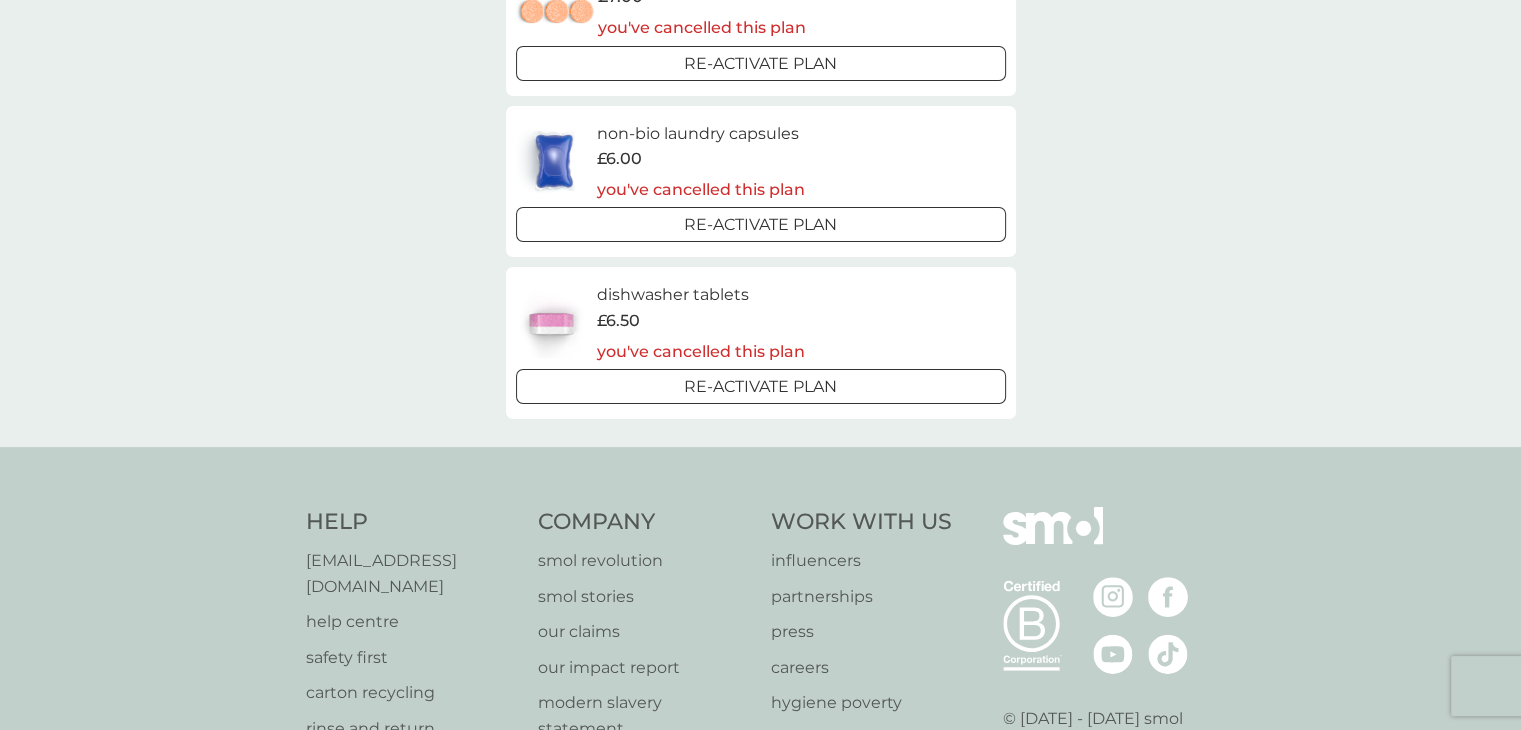 scroll, scrollTop: 0, scrollLeft: 0, axis: both 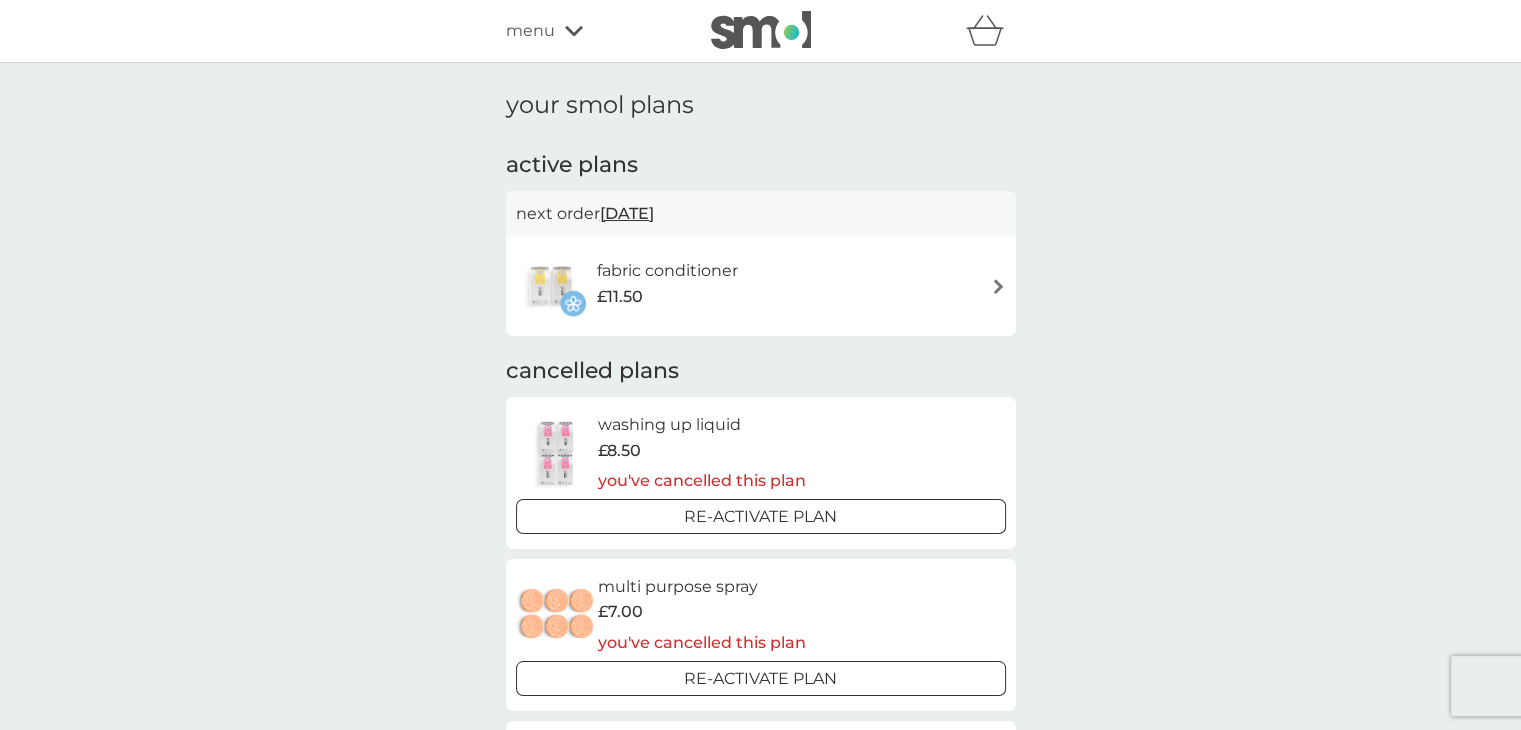 click on "fabric conditioner £11.50" at bounding box center (761, 286) 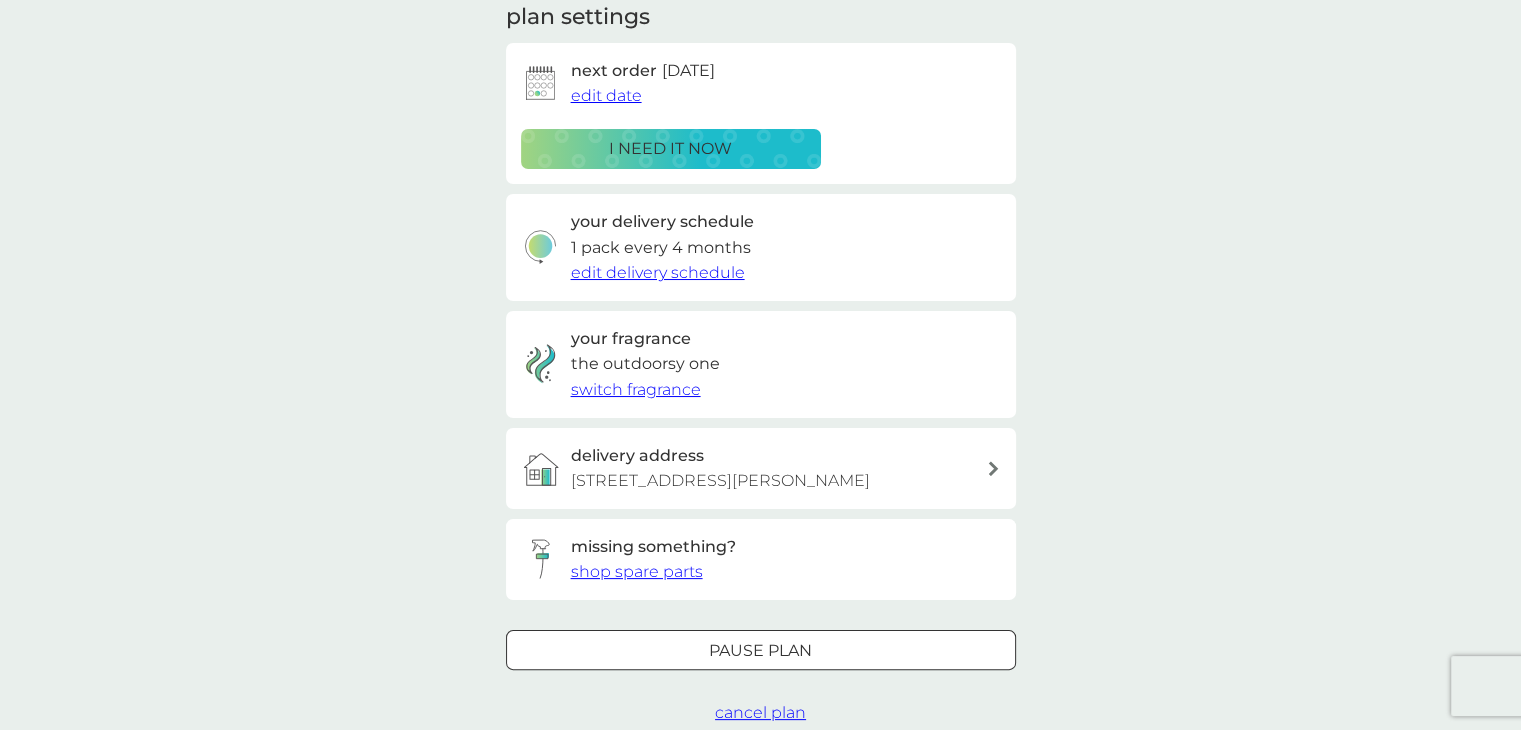 scroll, scrollTop: 482, scrollLeft: 0, axis: vertical 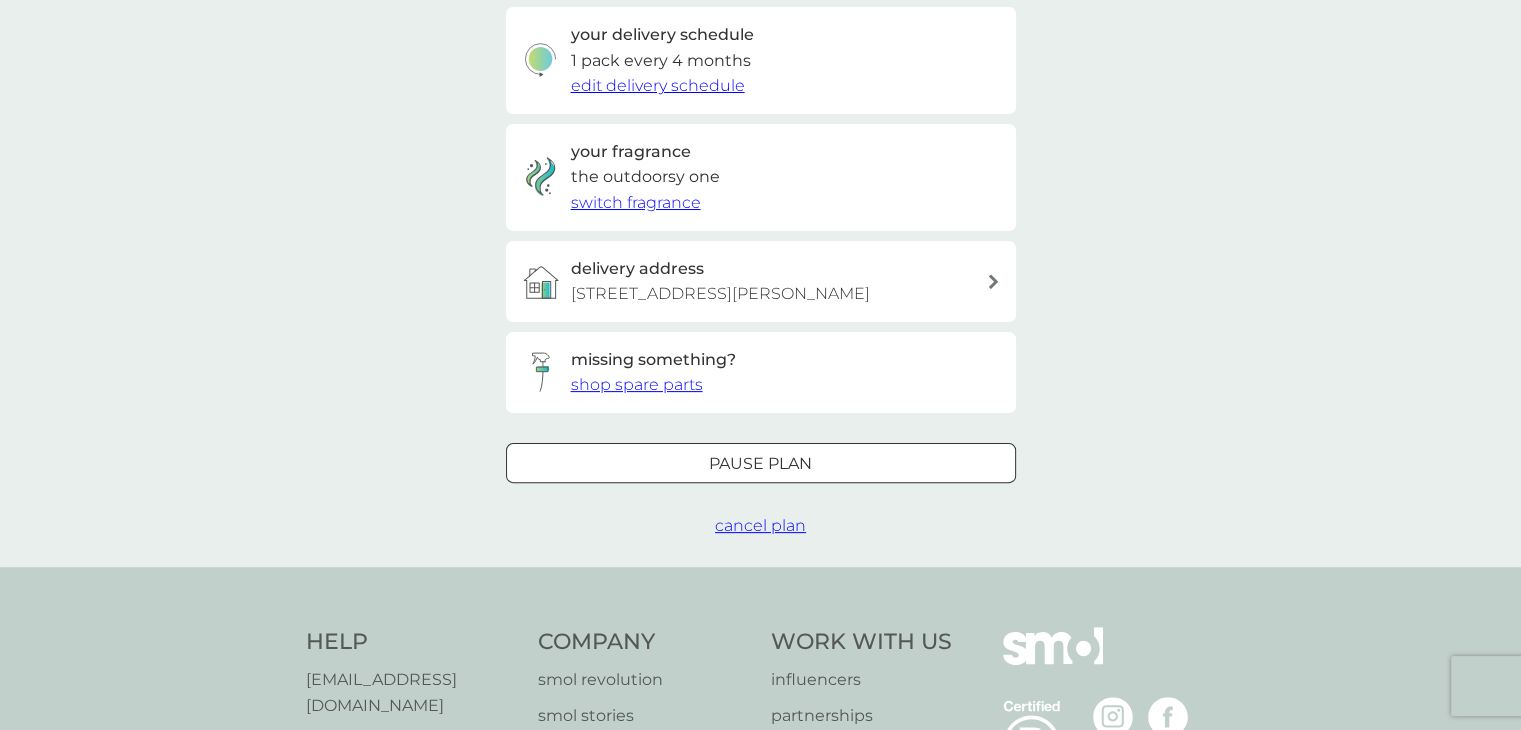 click on "Pause plan cancel plan" at bounding box center [761, 491] 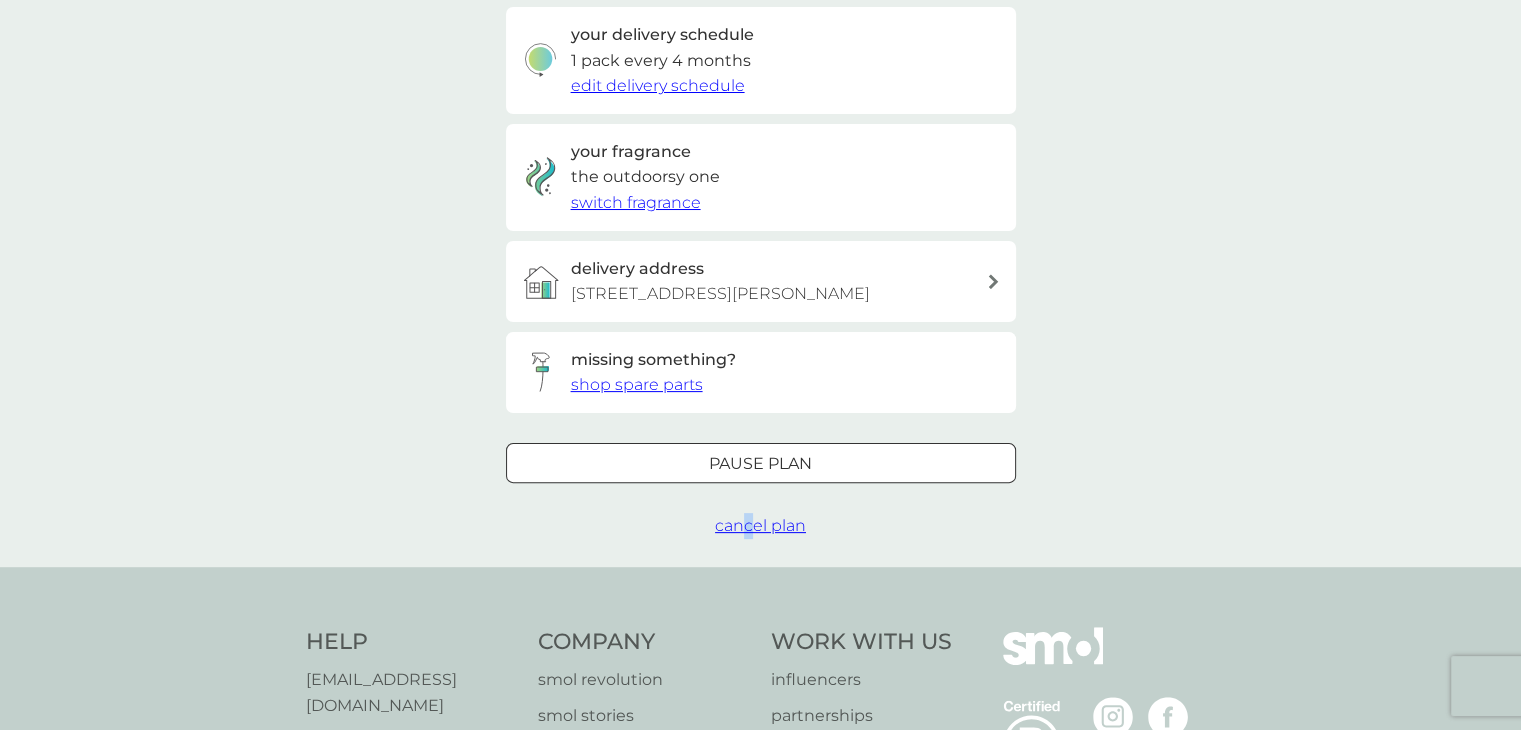 click on "cancel plan" at bounding box center [760, 525] 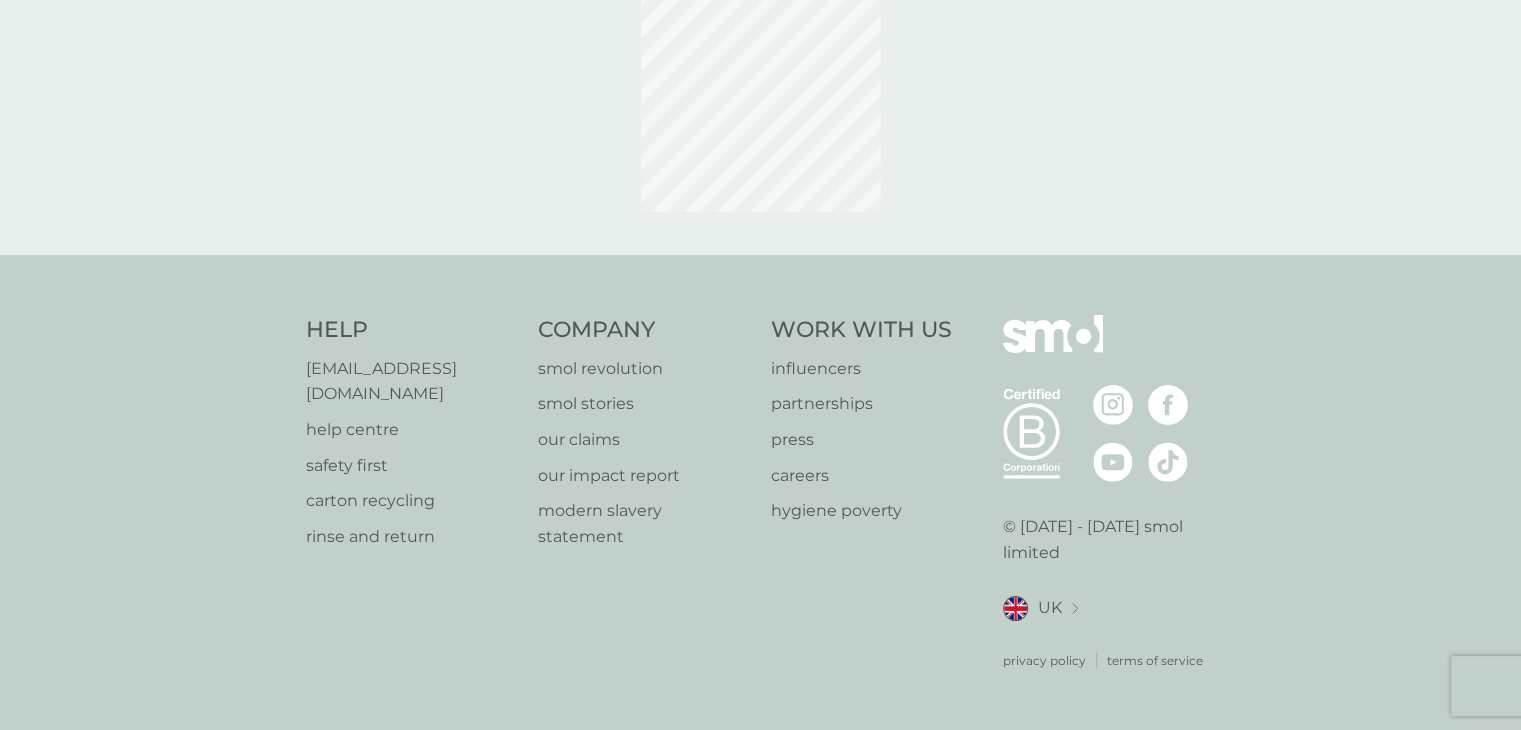 scroll, scrollTop: 0, scrollLeft: 0, axis: both 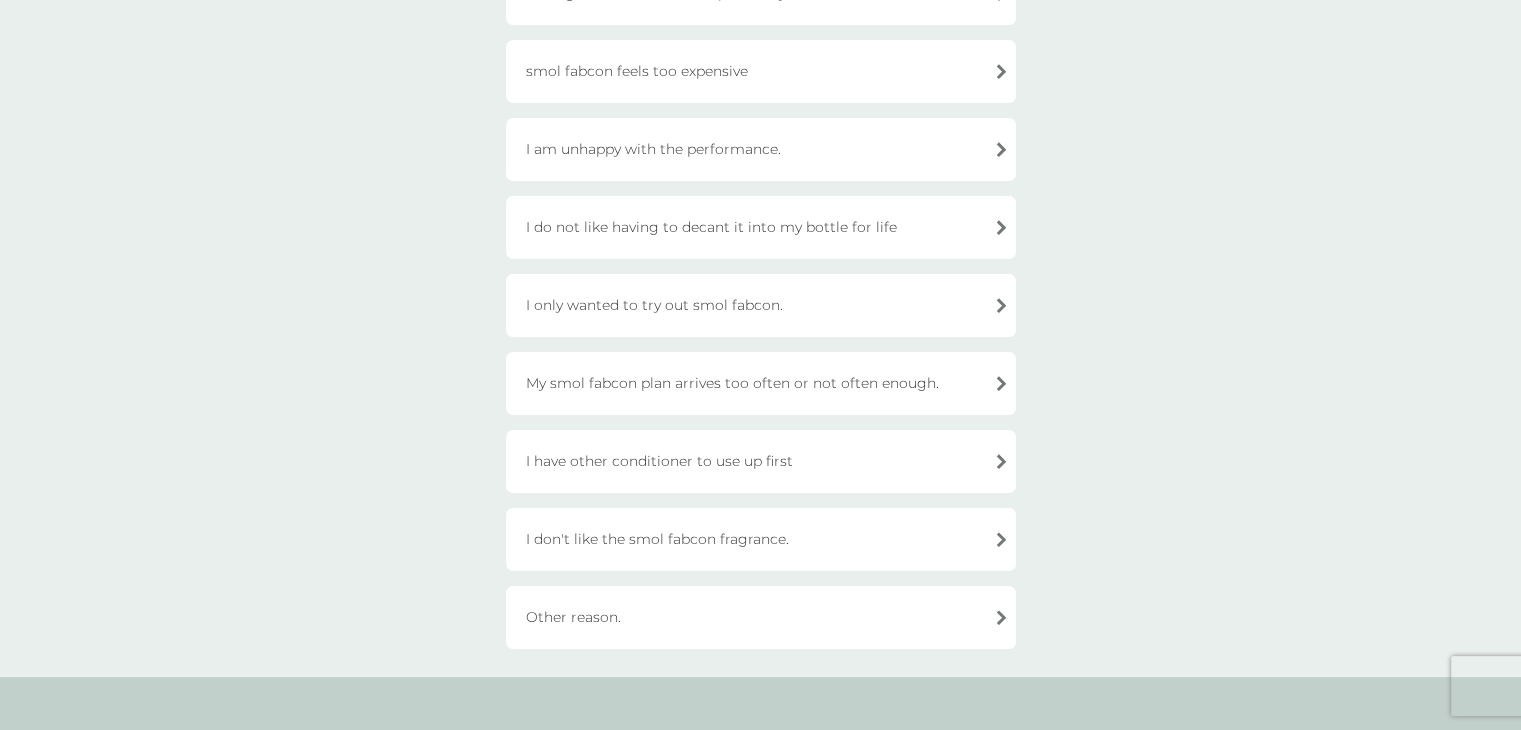click on "I have other conditioner to use up first" at bounding box center (761, 461) 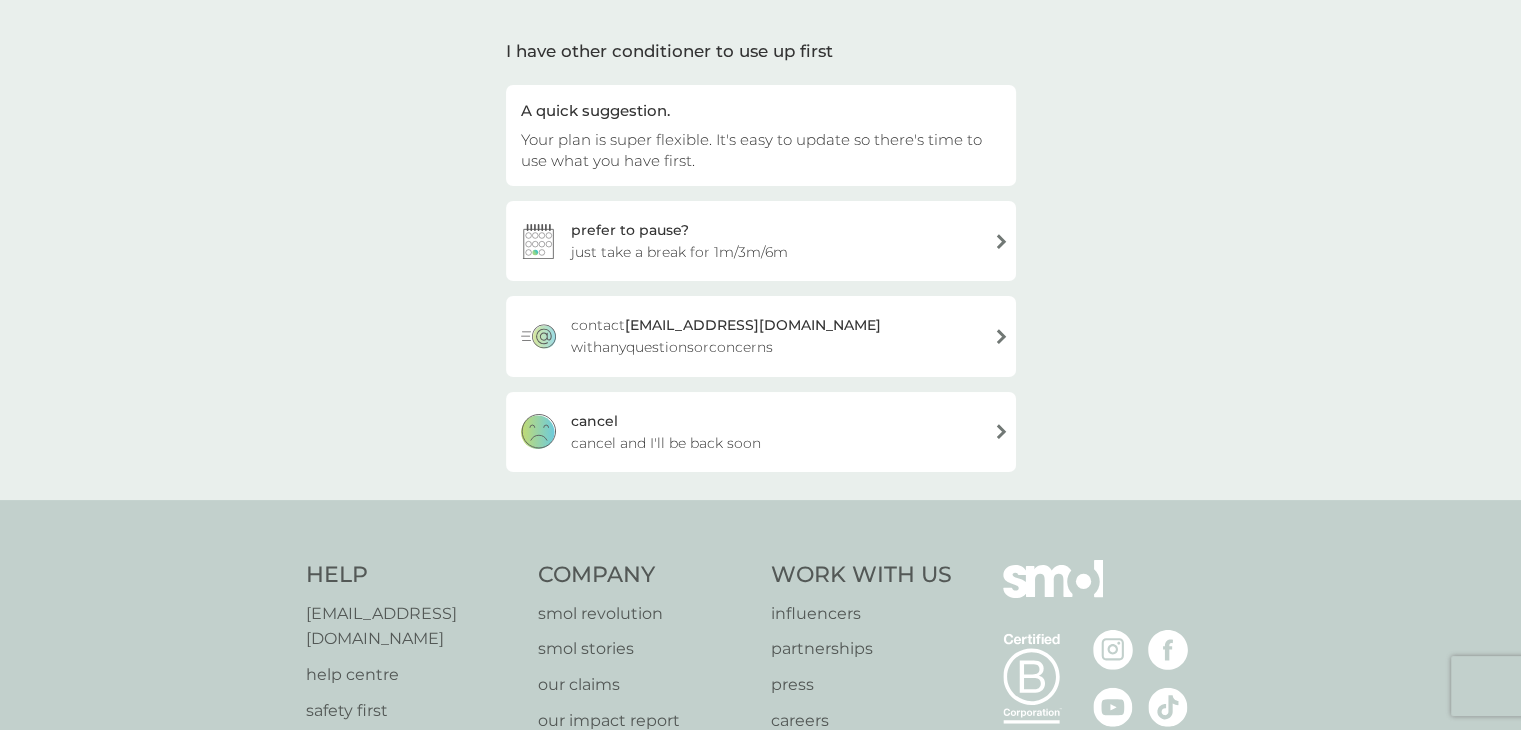 scroll, scrollTop: 136, scrollLeft: 0, axis: vertical 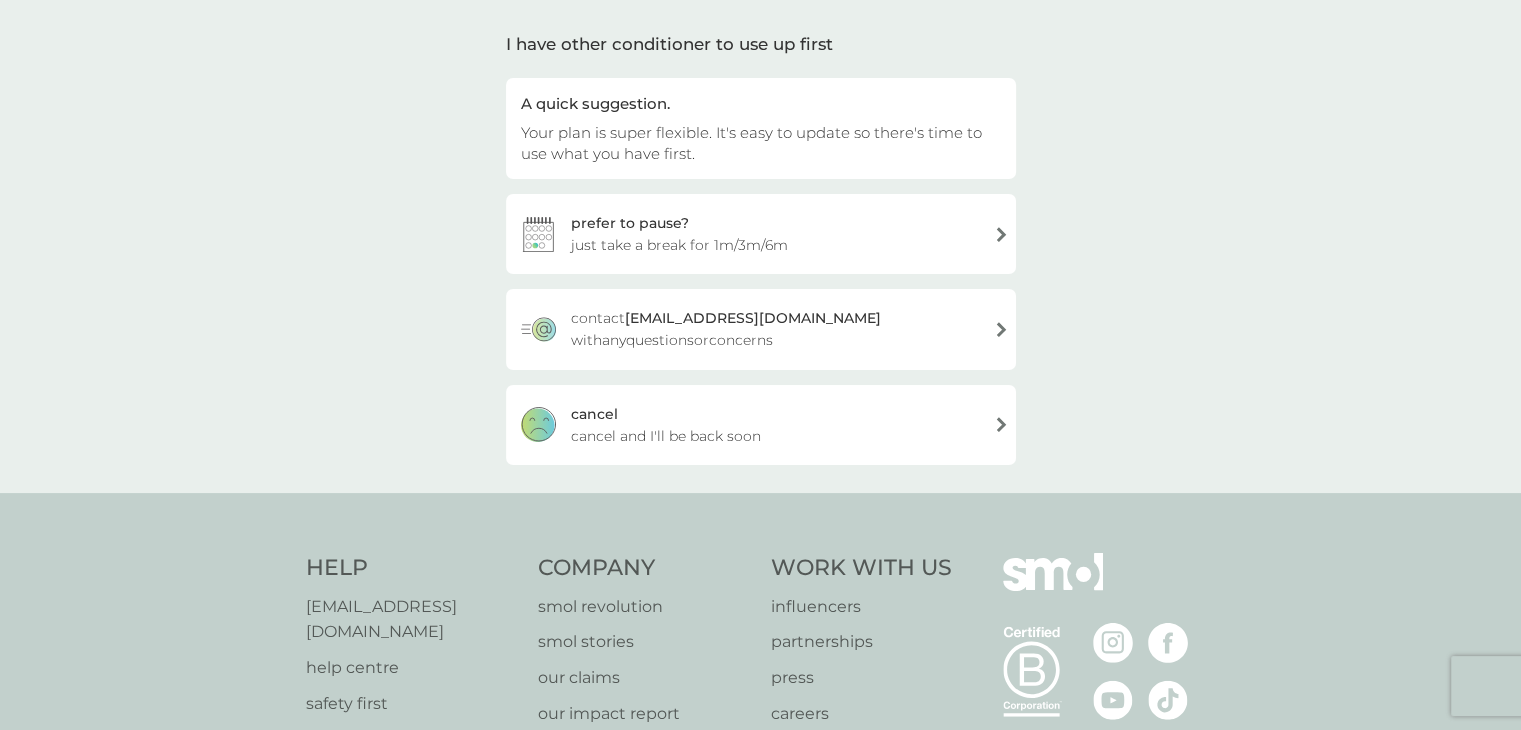 click on "cancel cancel and I'll be back soon" at bounding box center [761, 425] 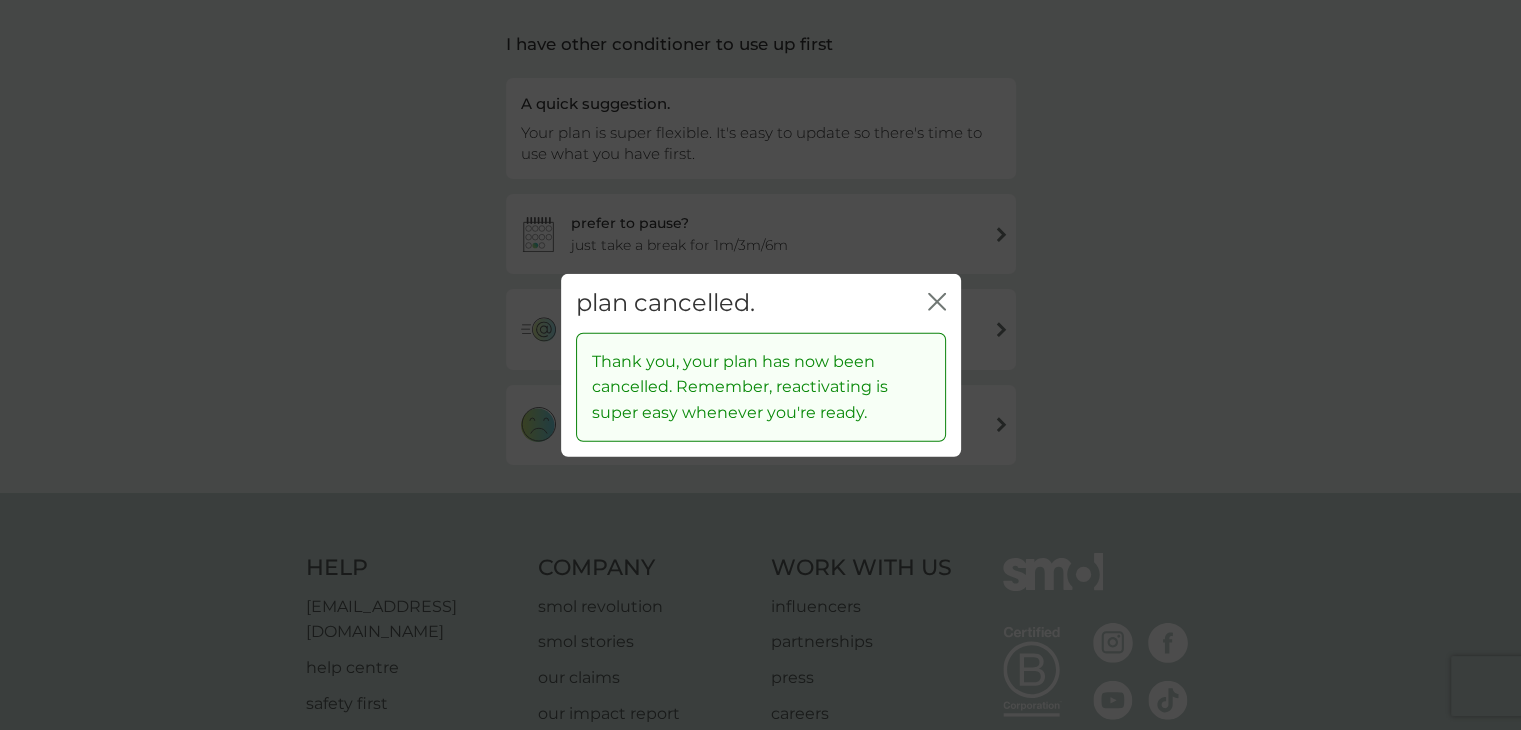 click 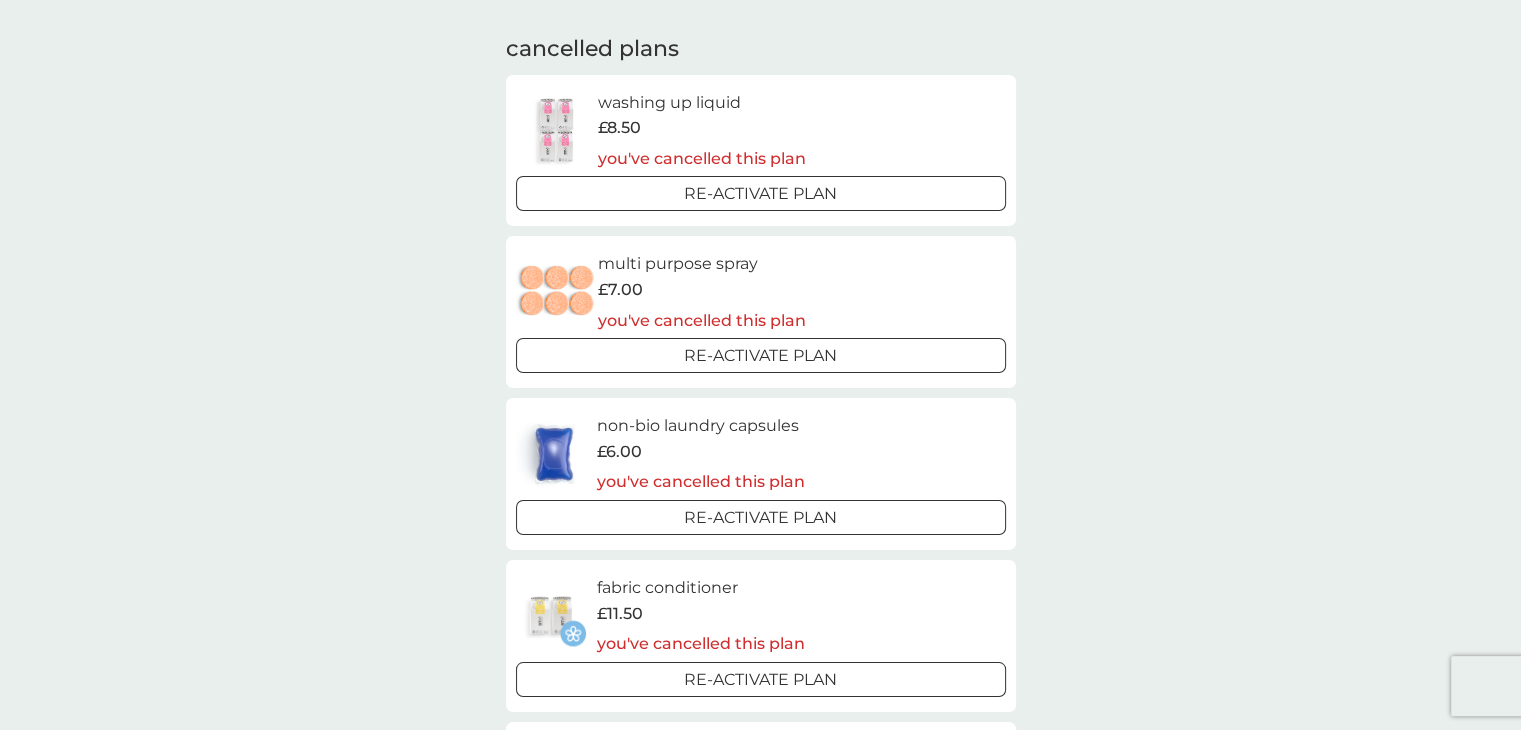 scroll, scrollTop: 0, scrollLeft: 0, axis: both 